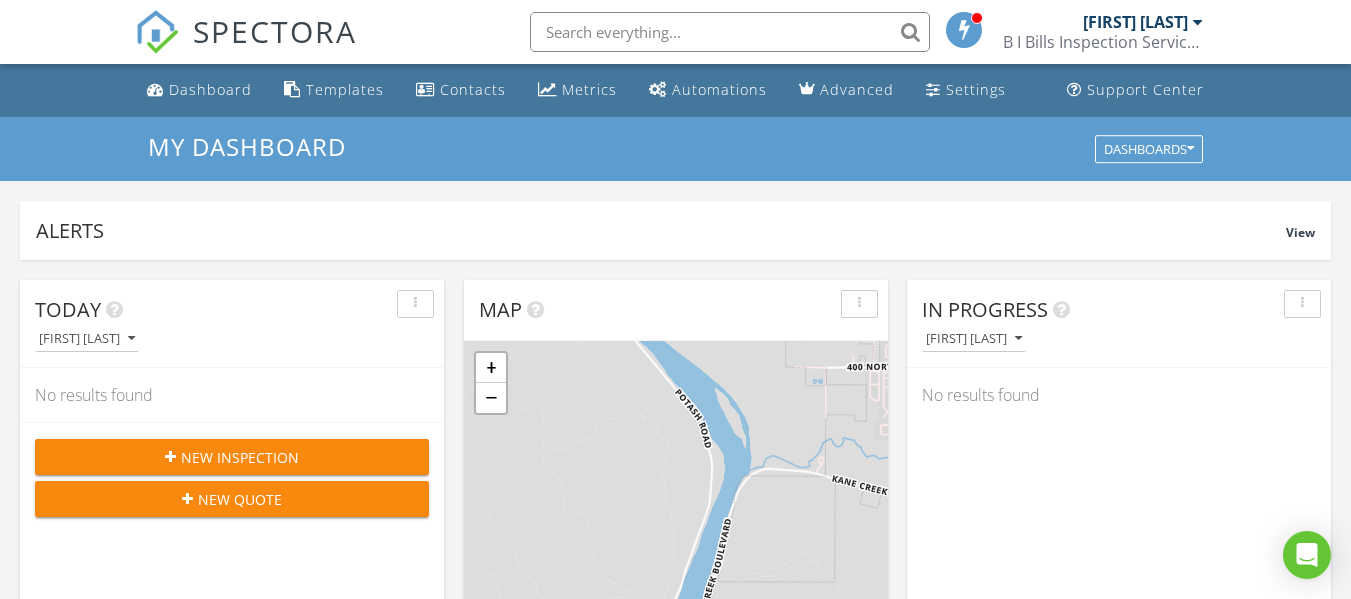 scroll, scrollTop: 0, scrollLeft: 0, axis: both 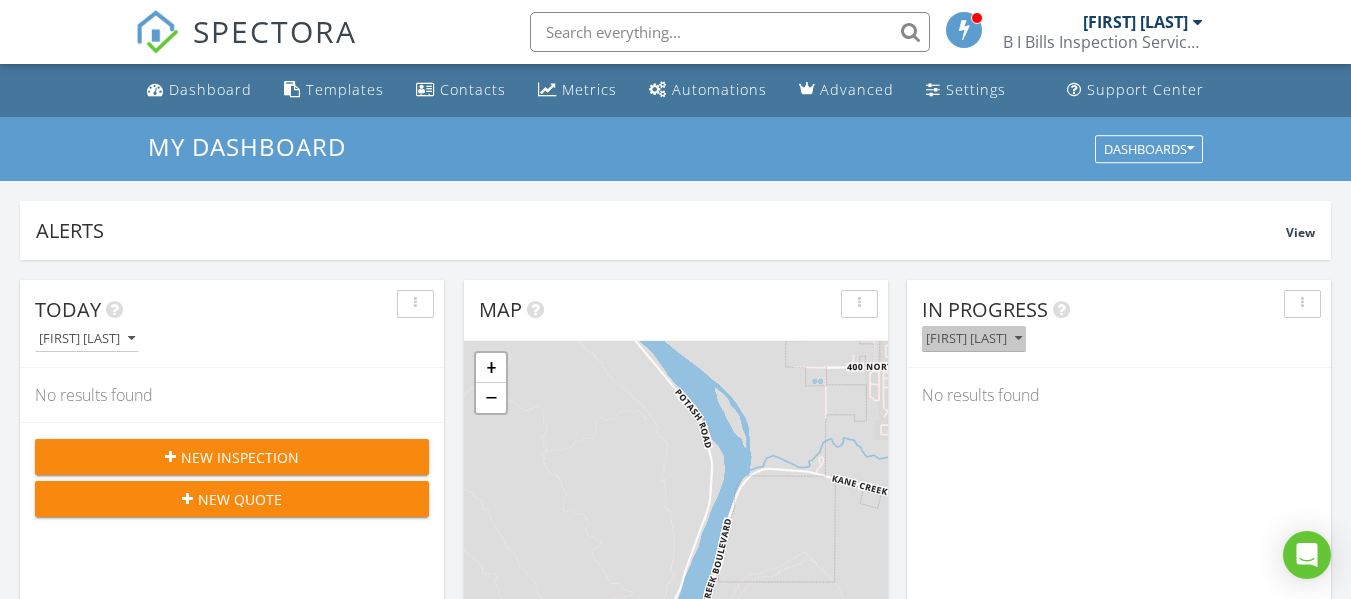 click on "[FIRST] [LAST]" at bounding box center [974, 339] 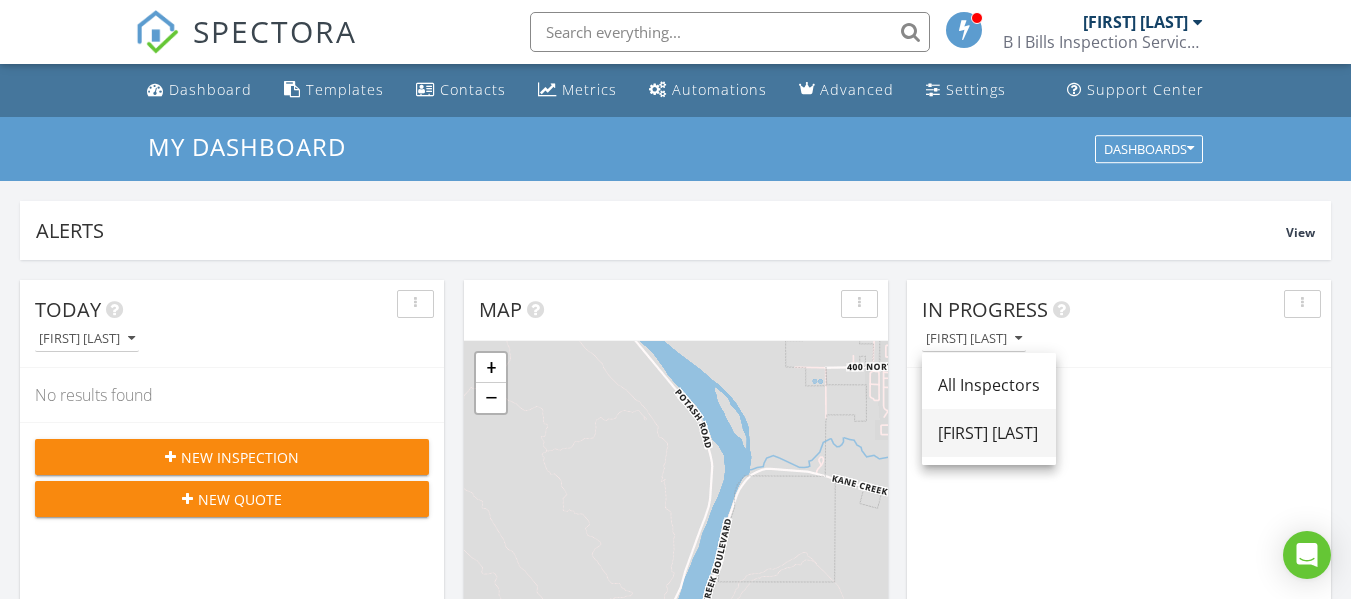 click on "[FIRST] [LAST]" at bounding box center [989, 433] 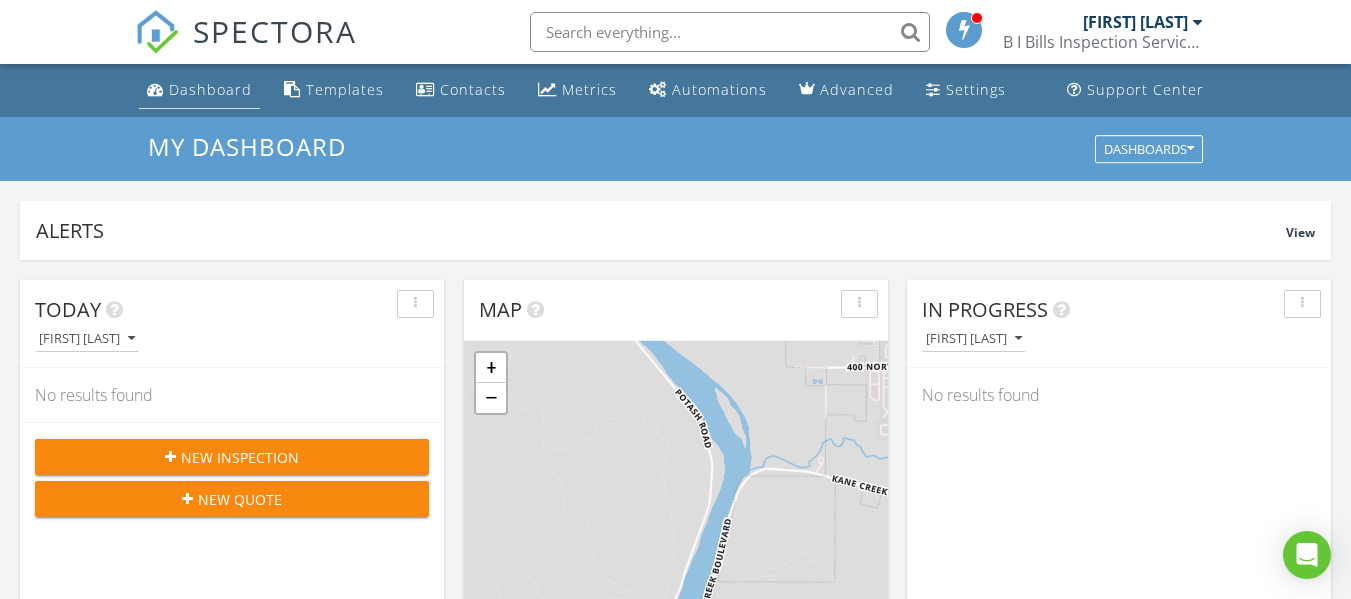 click on "Dashboard" at bounding box center (210, 89) 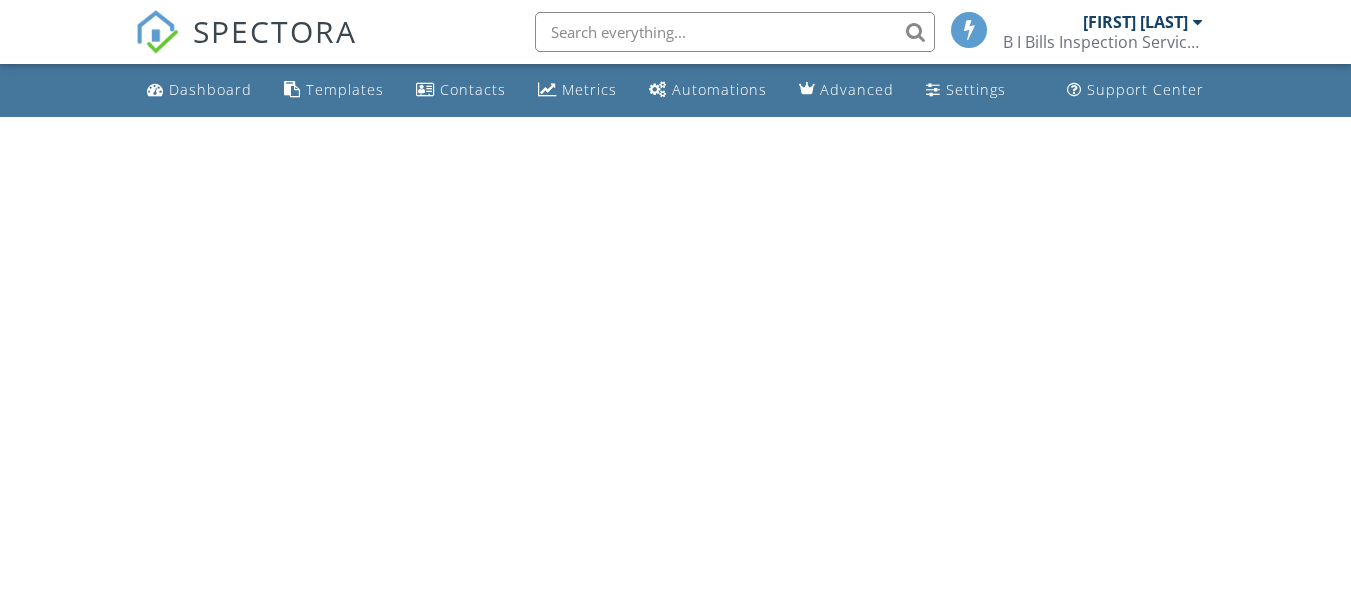 scroll, scrollTop: 0, scrollLeft: 0, axis: both 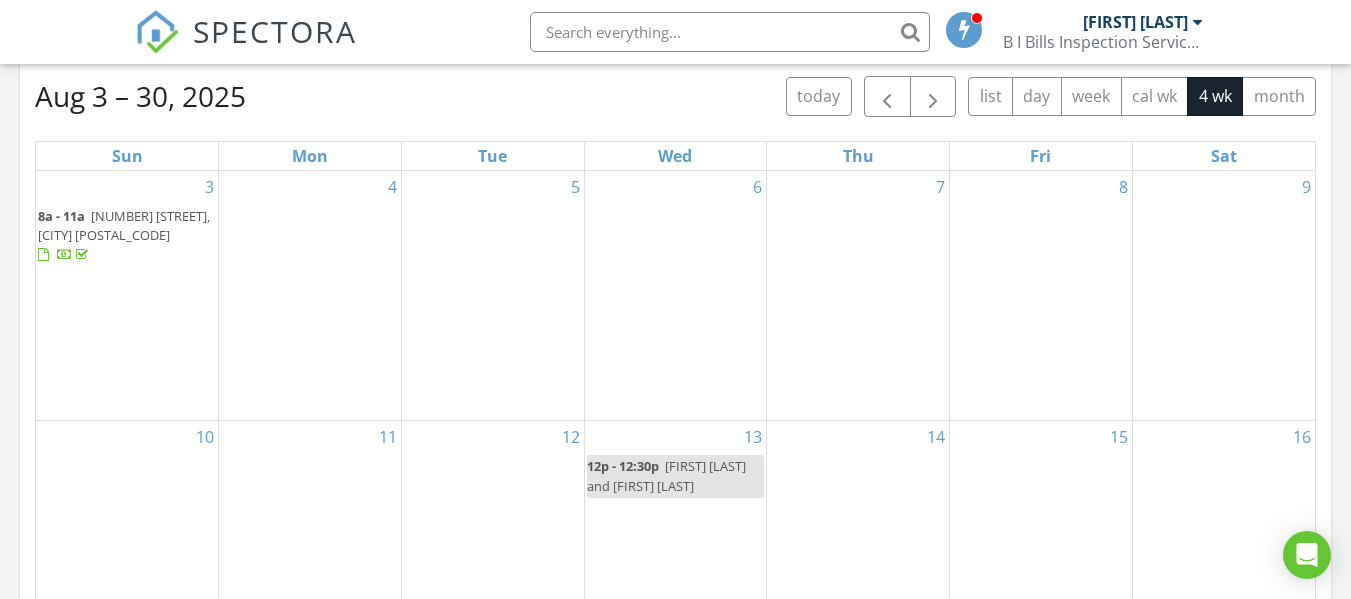 click on "123 Sample Dr, Moab 84532" at bounding box center [124, 225] 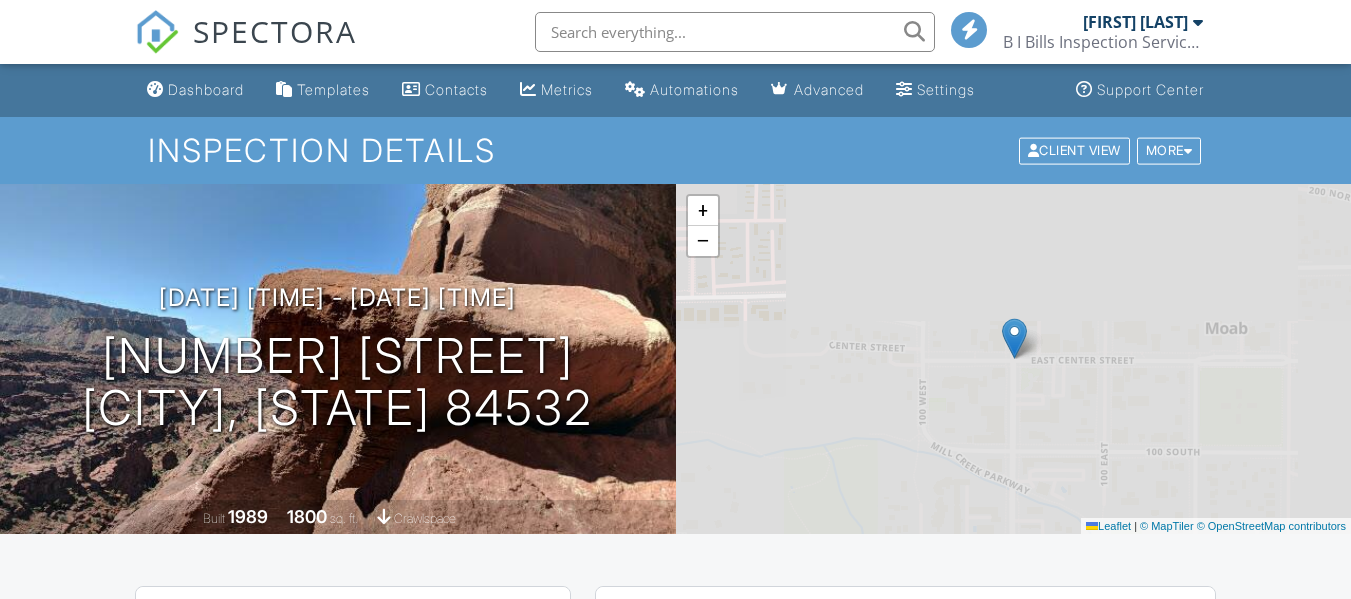 scroll, scrollTop: 0, scrollLeft: 0, axis: both 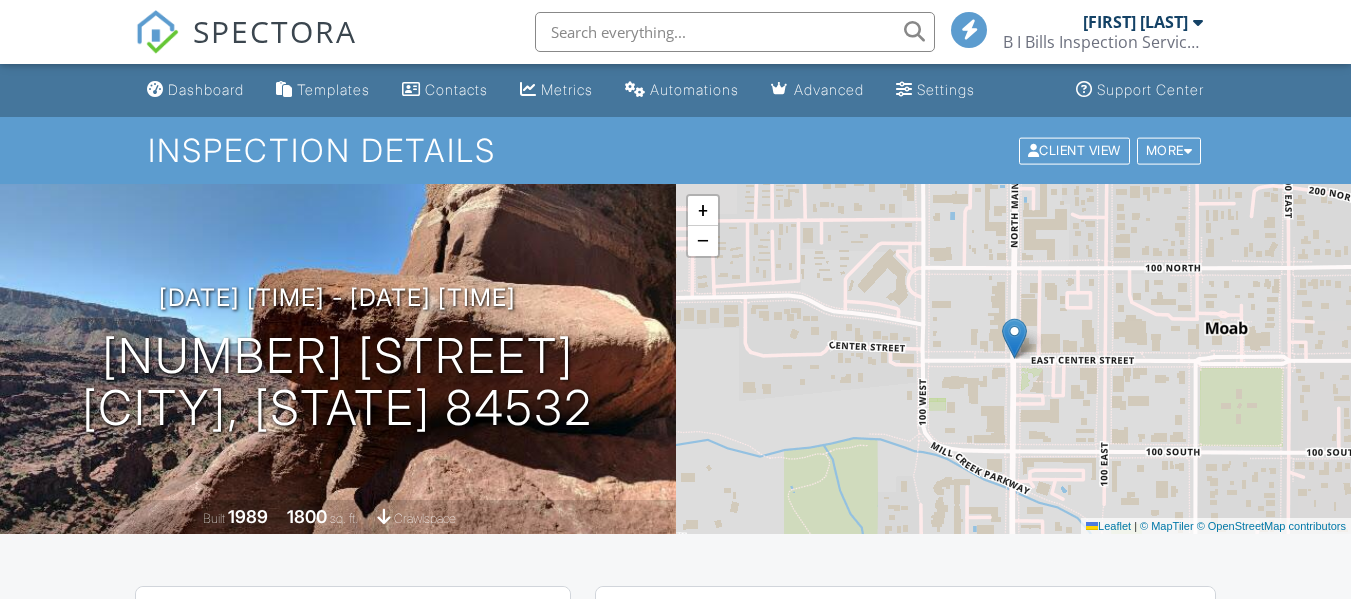 click on "[DATE] [TIME]
- [DATE] [TIME]
[NUMBER] [STREET]
[CITY], [STATE] 84532" at bounding box center (338, 359) 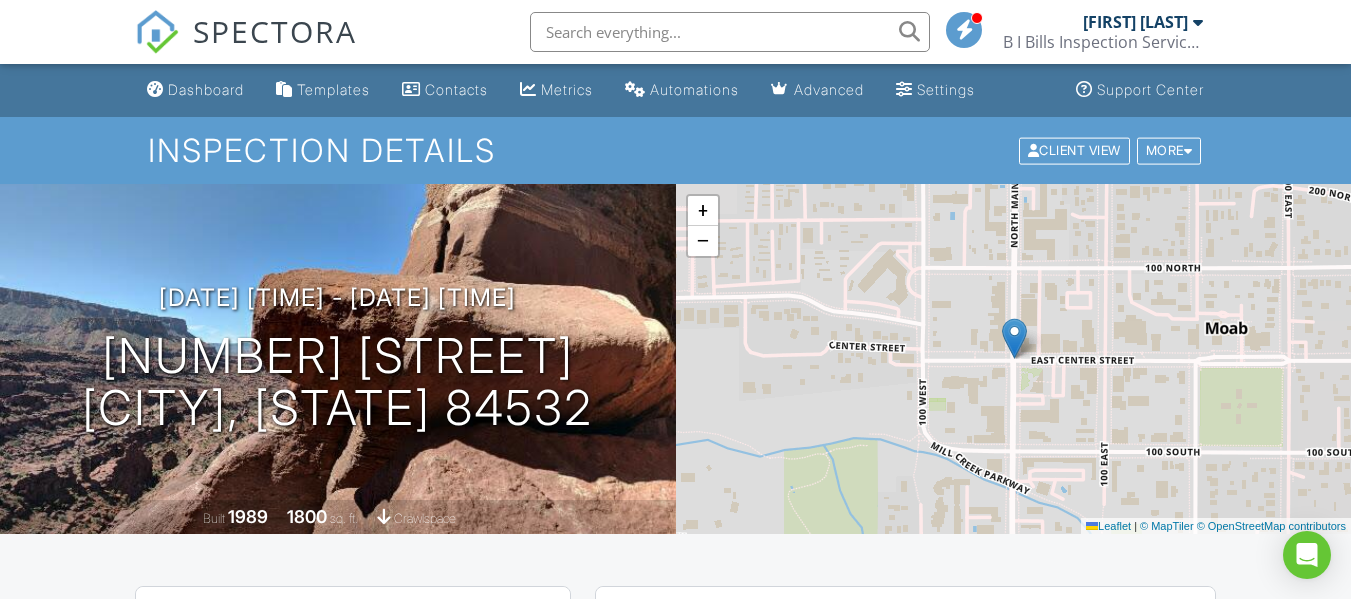 click on "[DATE] [TIME]
- [DATE] [TIME]
[NUMBER] [STREET]
[CITY], [STATE] 84532" at bounding box center (338, 359) 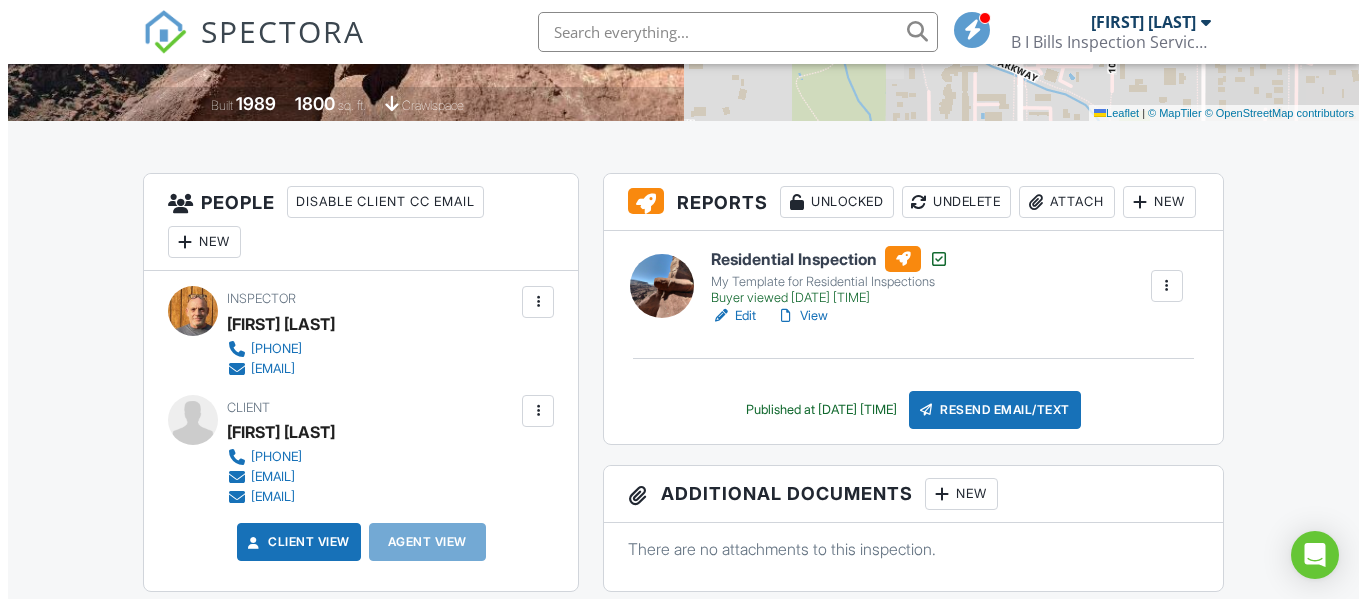 scroll, scrollTop: 440, scrollLeft: 0, axis: vertical 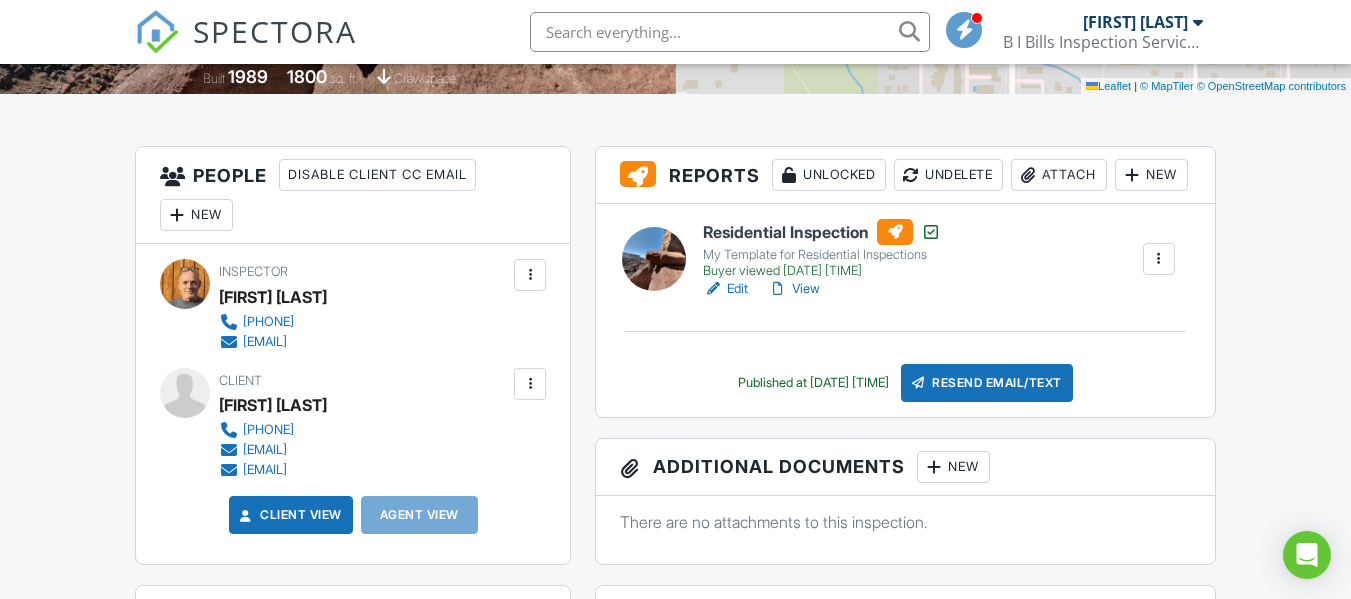 click at bounding box center (530, 384) 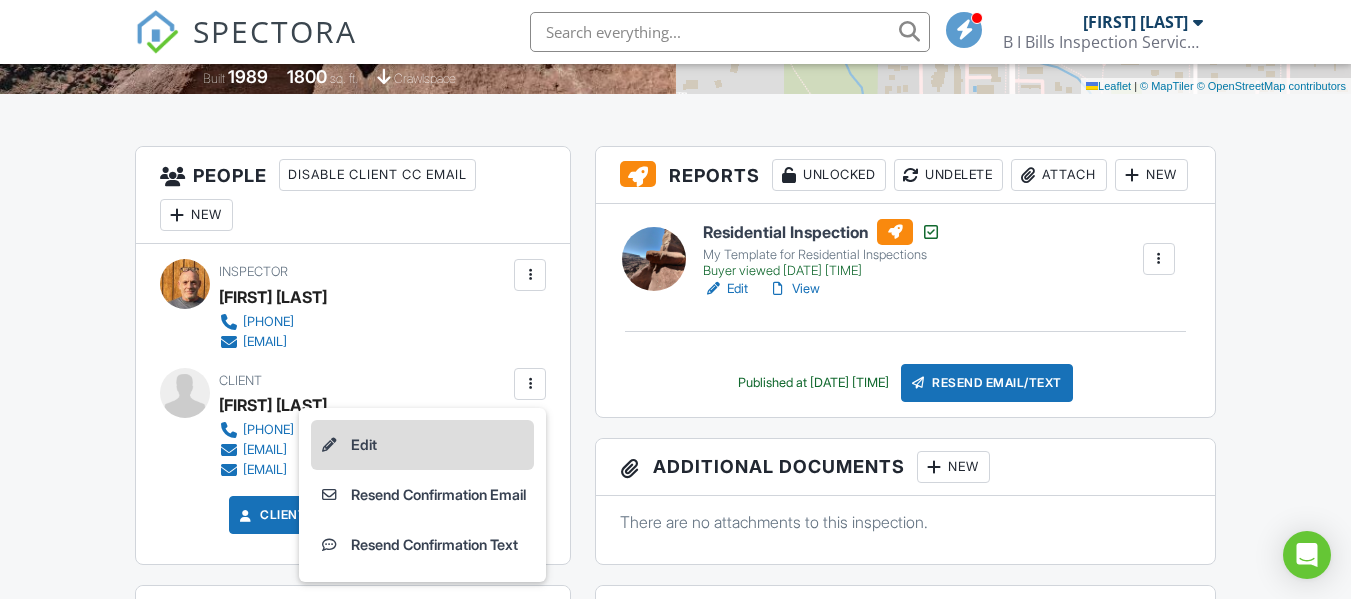 click on "Edit" at bounding box center [422, 445] 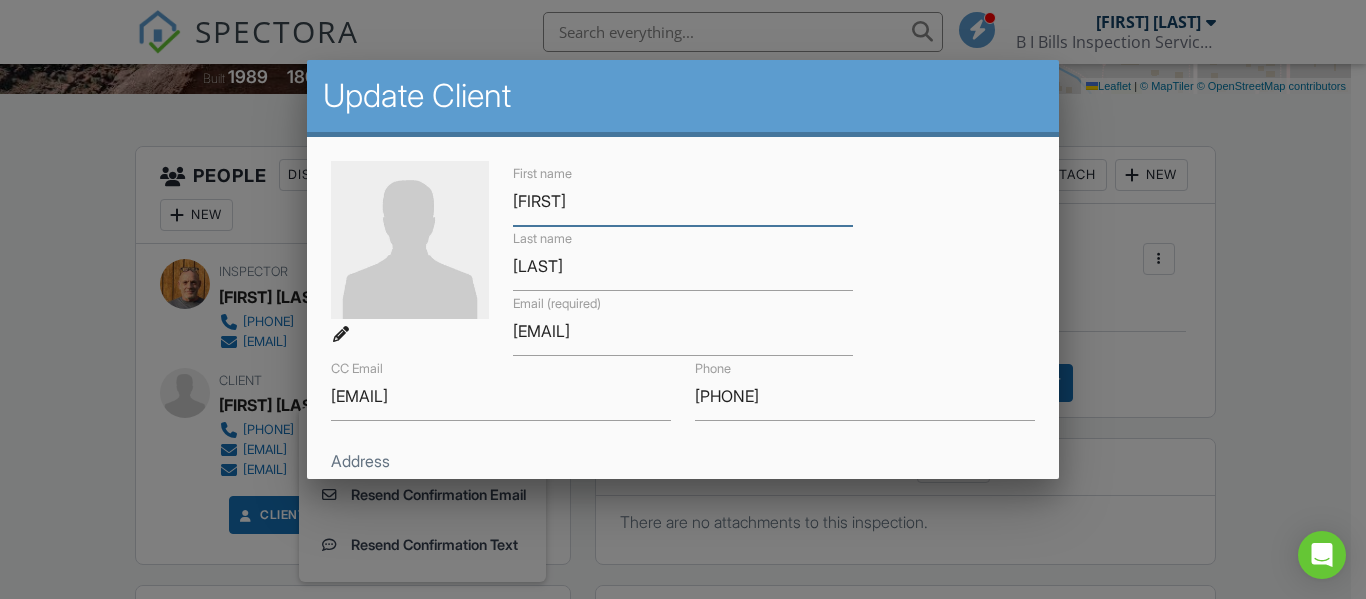 click on "[FIRST]" at bounding box center (683, 201) 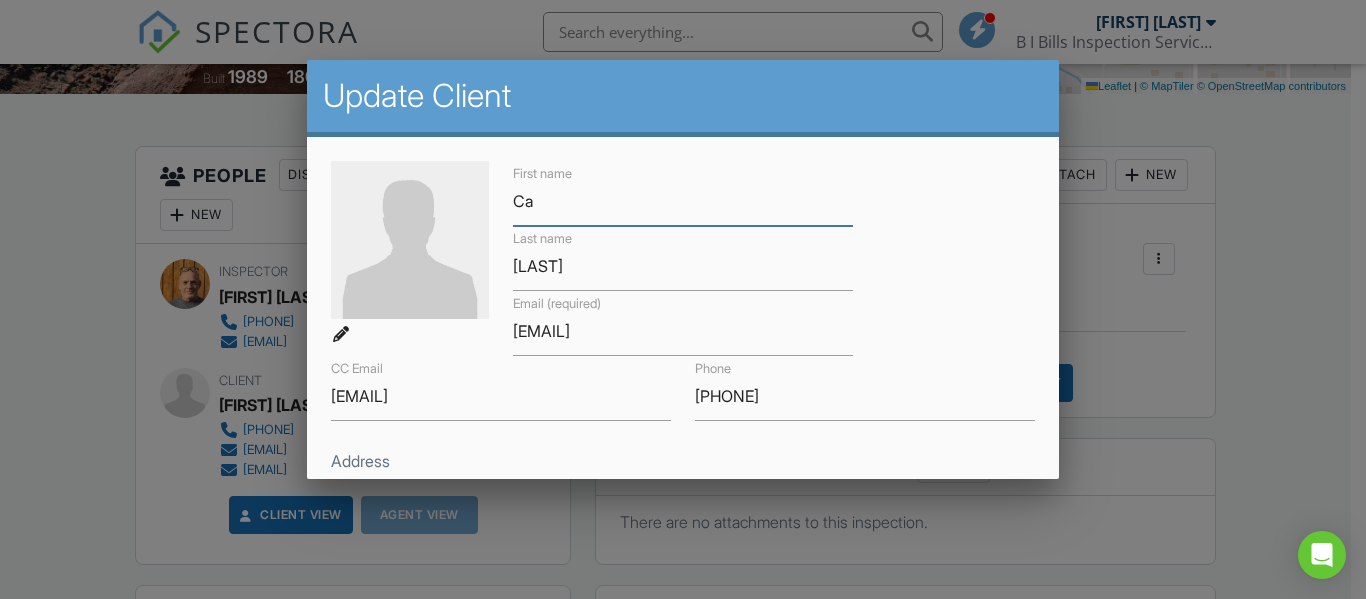 type on "C" 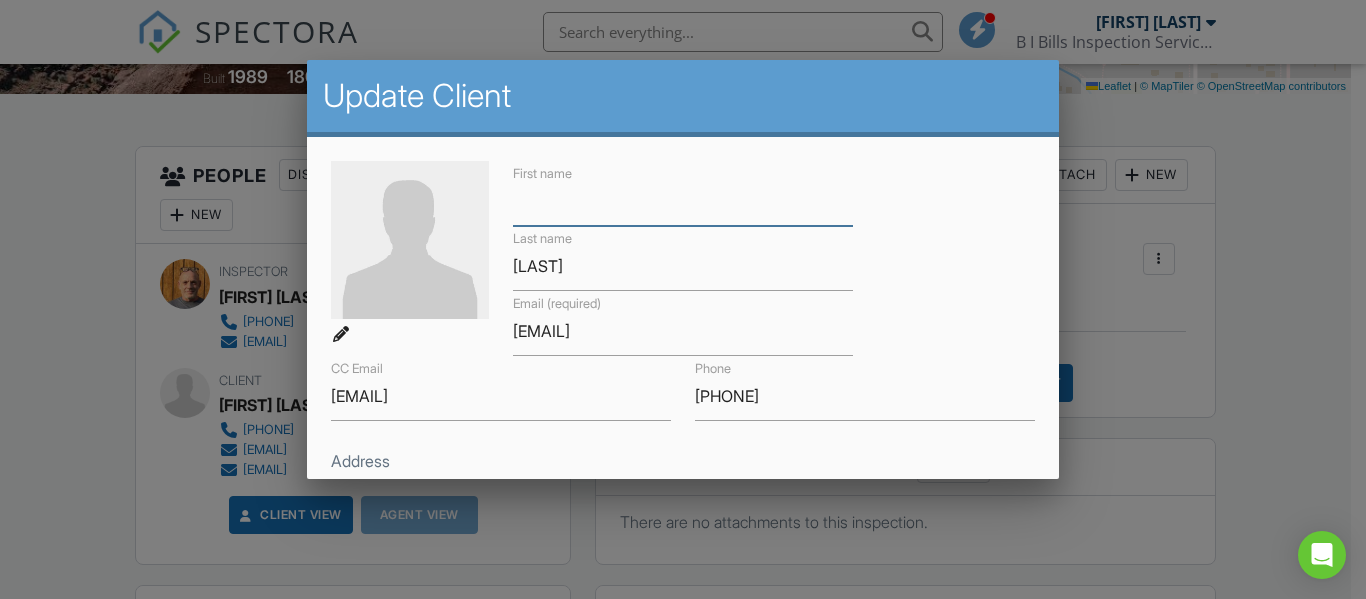 type 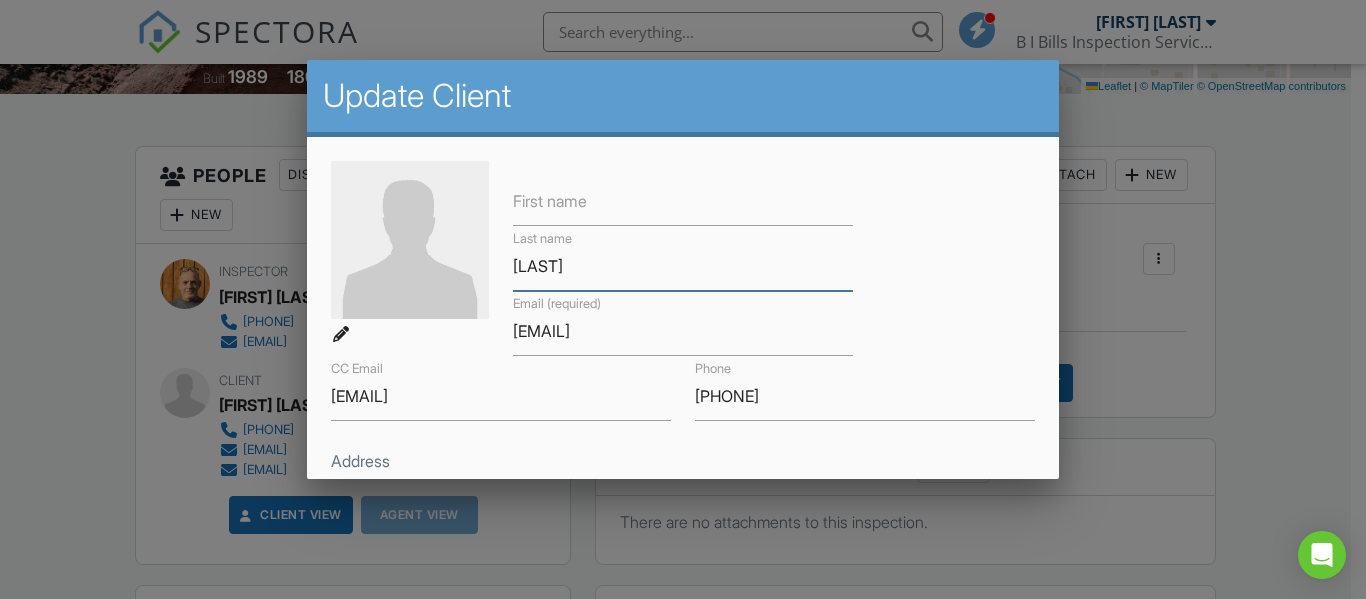 click on "[LAST]" at bounding box center (683, 266) 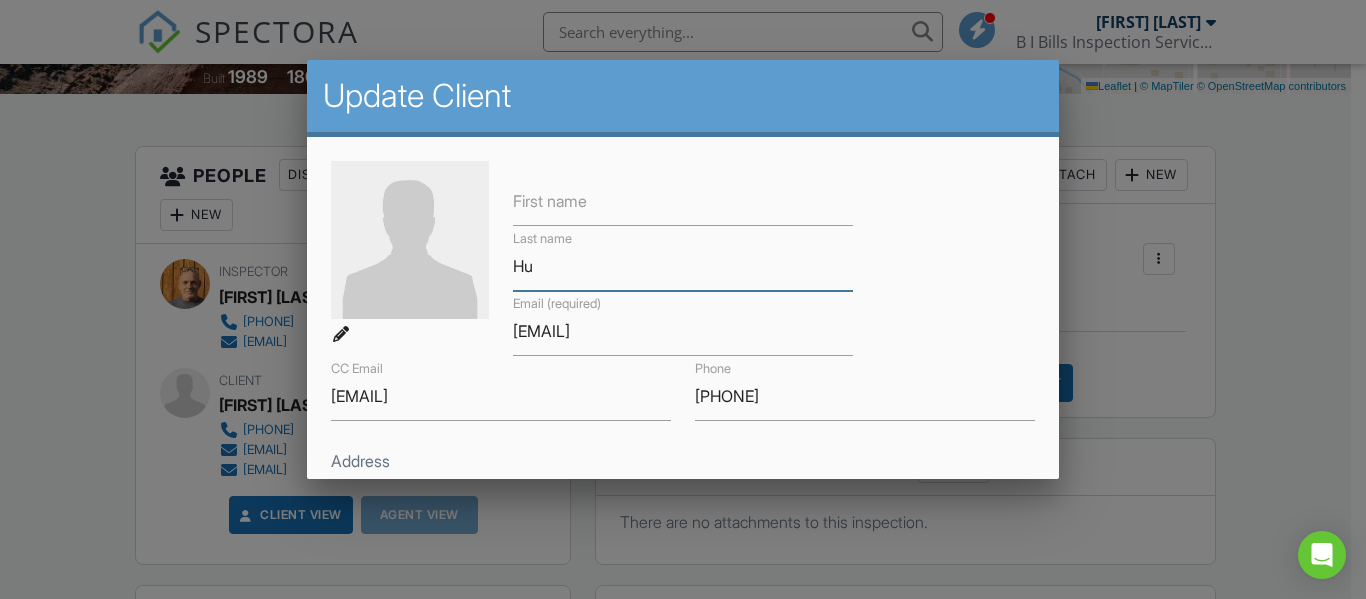 type on "H" 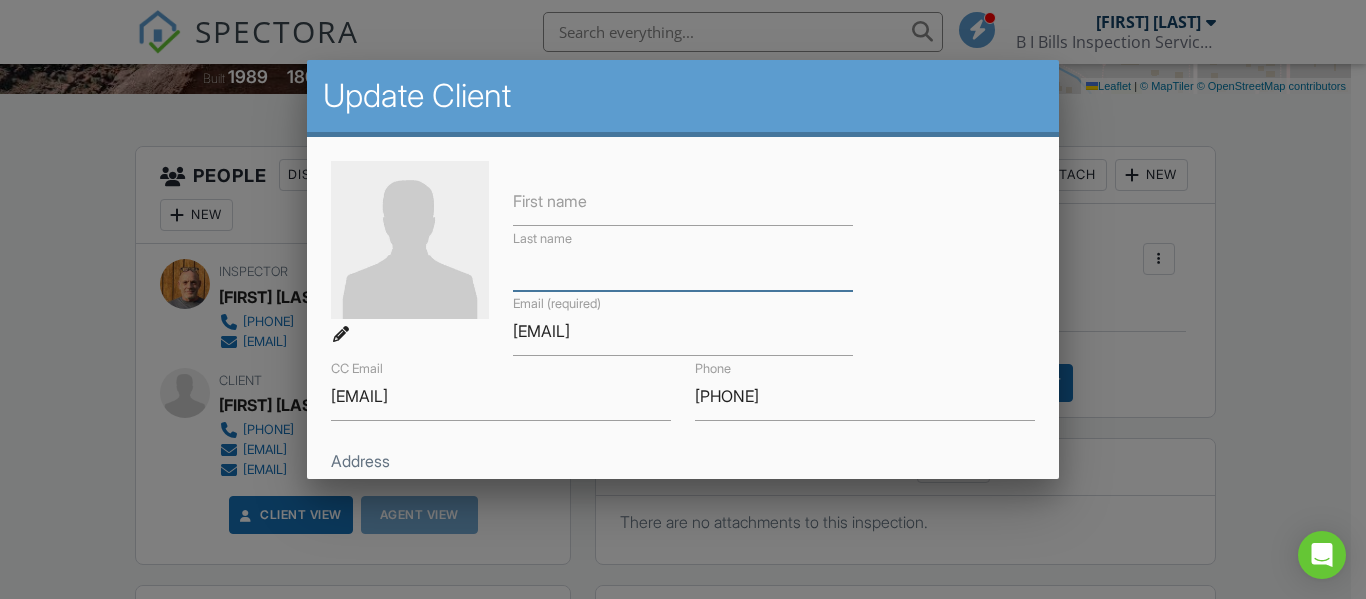 type 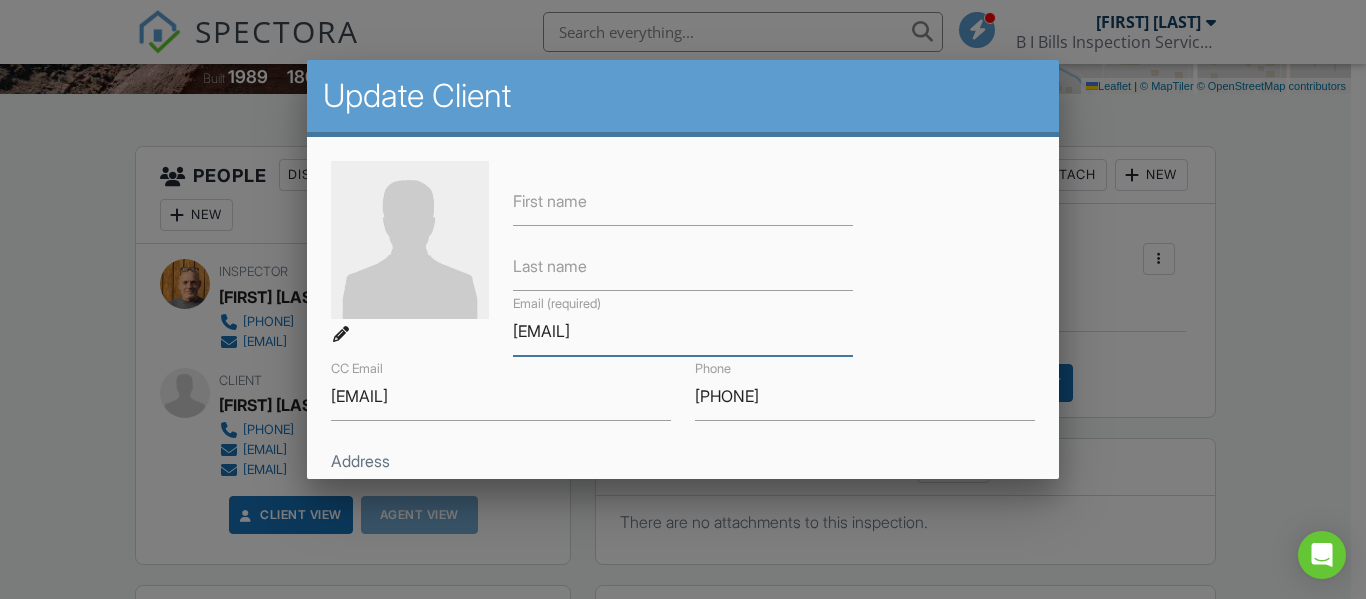 click on "[EMAIL]" at bounding box center (683, 331) 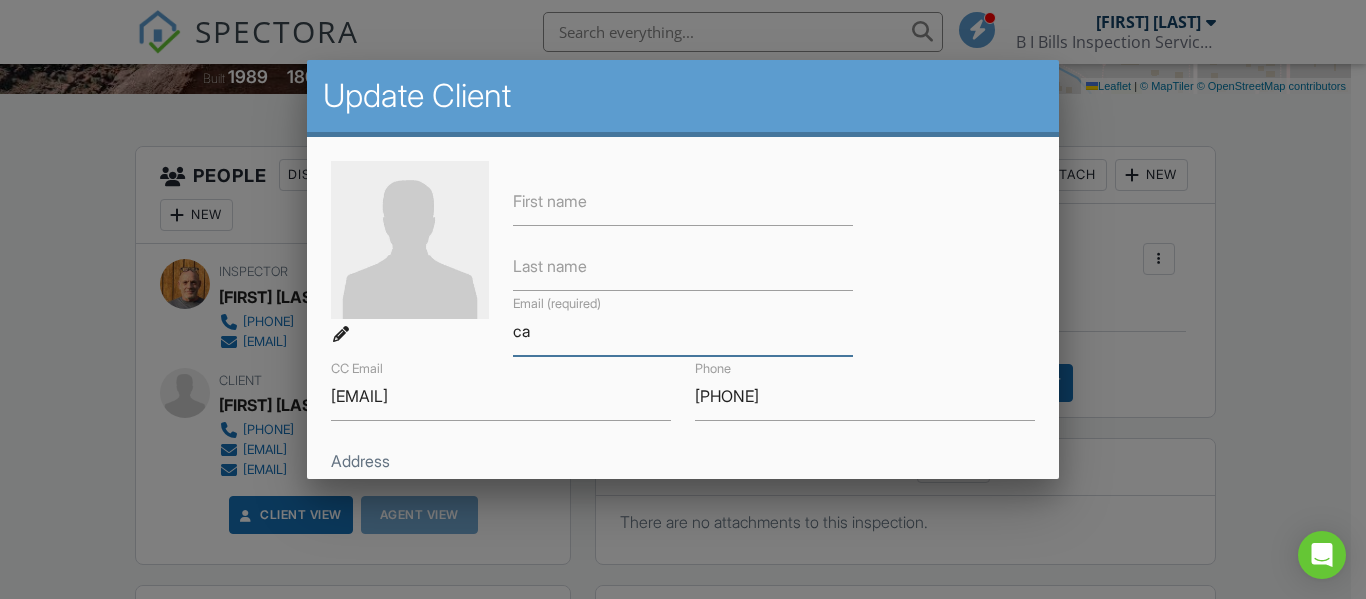 type on "c" 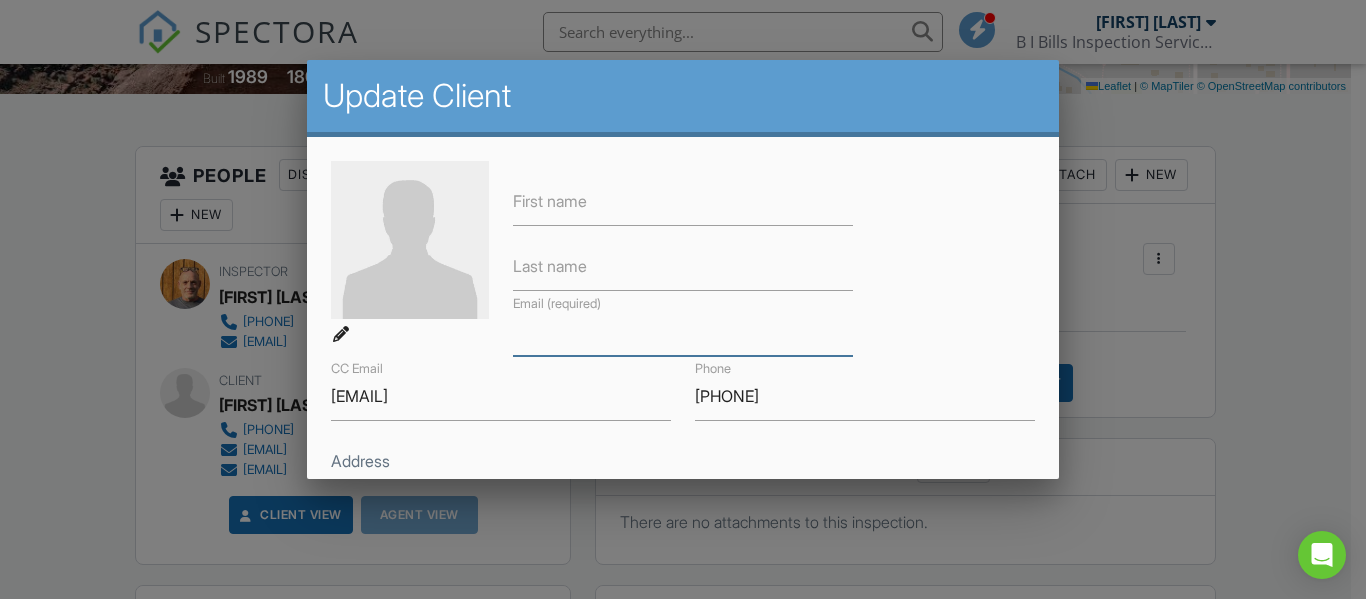 type 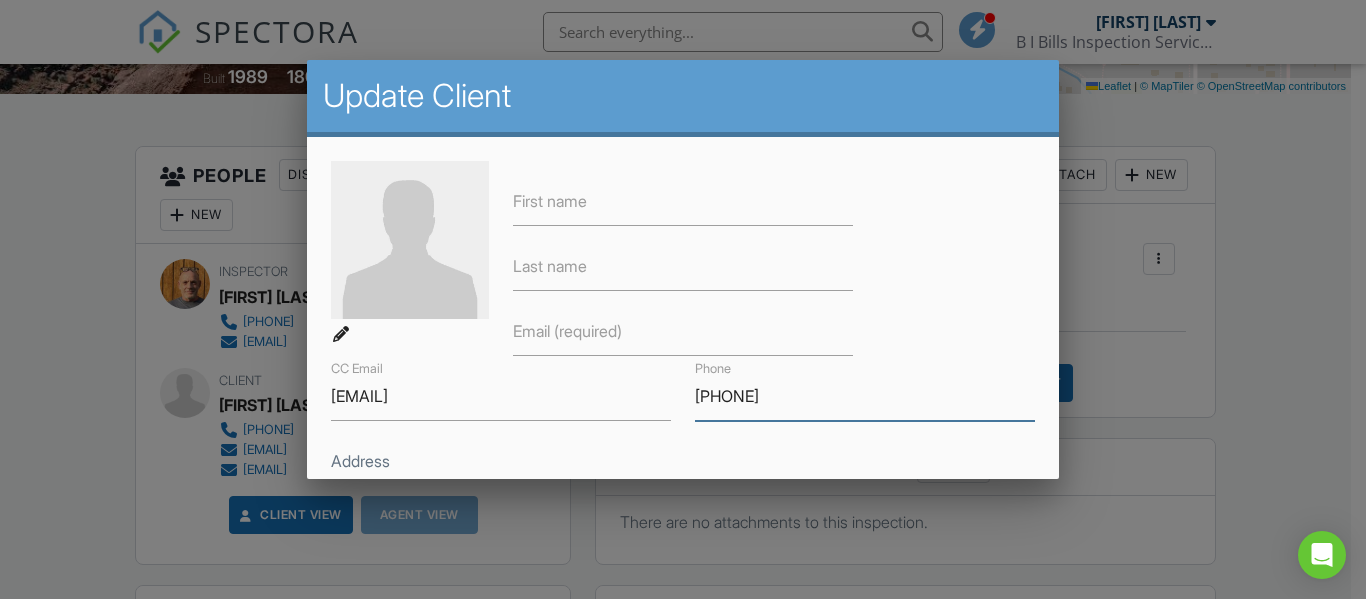click on "[PHONE]" at bounding box center [865, 396] 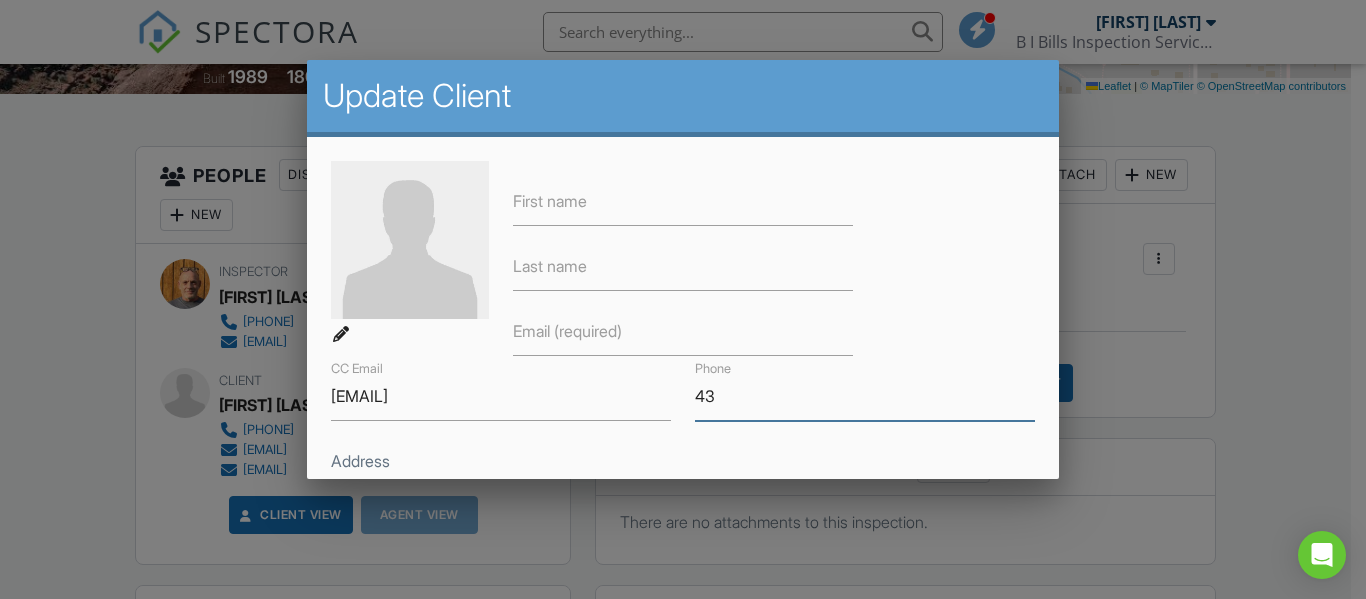 type on "4" 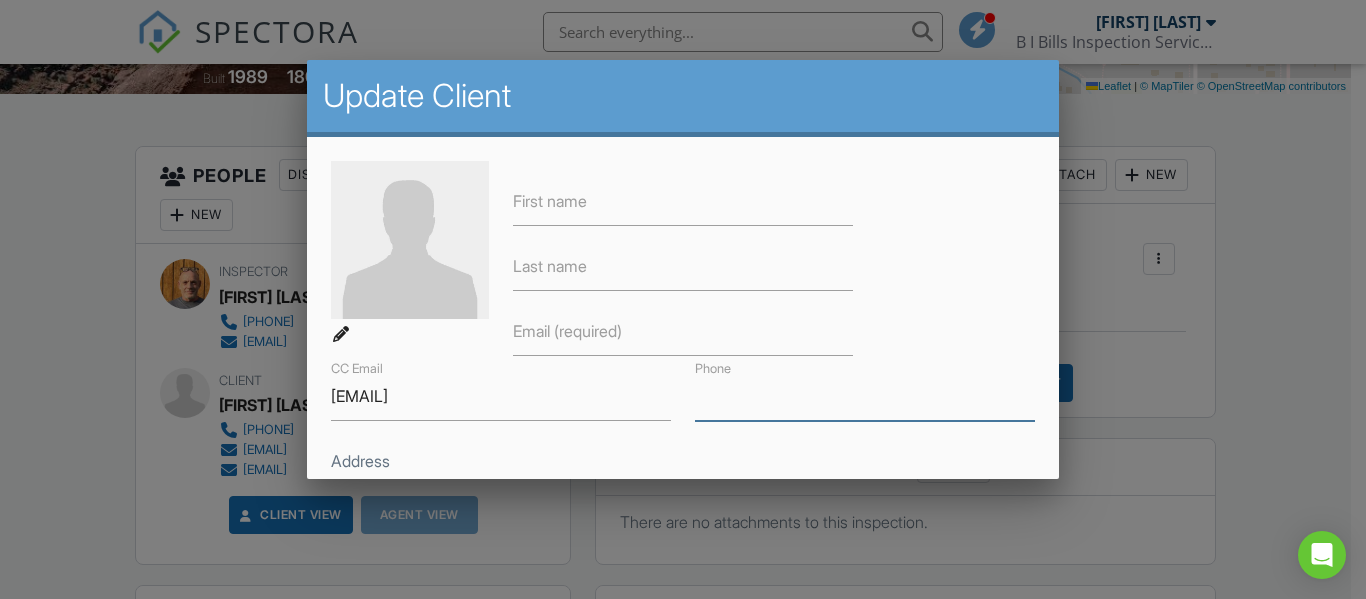 type 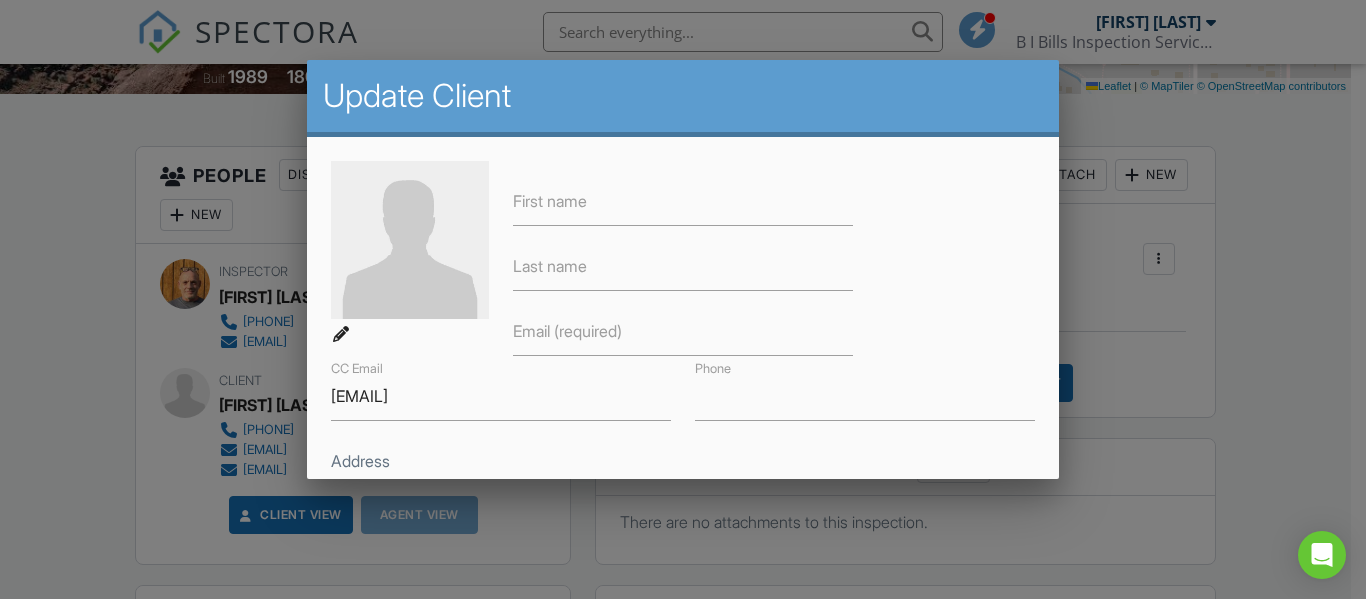 click on "First name" at bounding box center (550, 201) 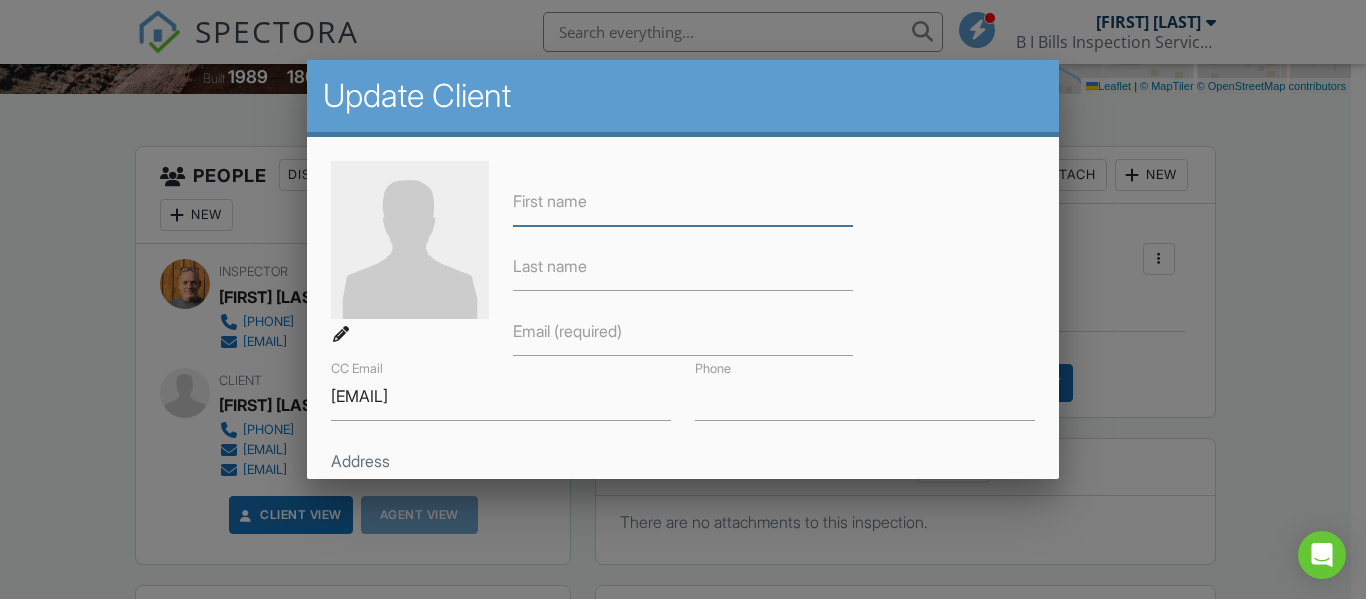 click on "First name" at bounding box center [683, 201] 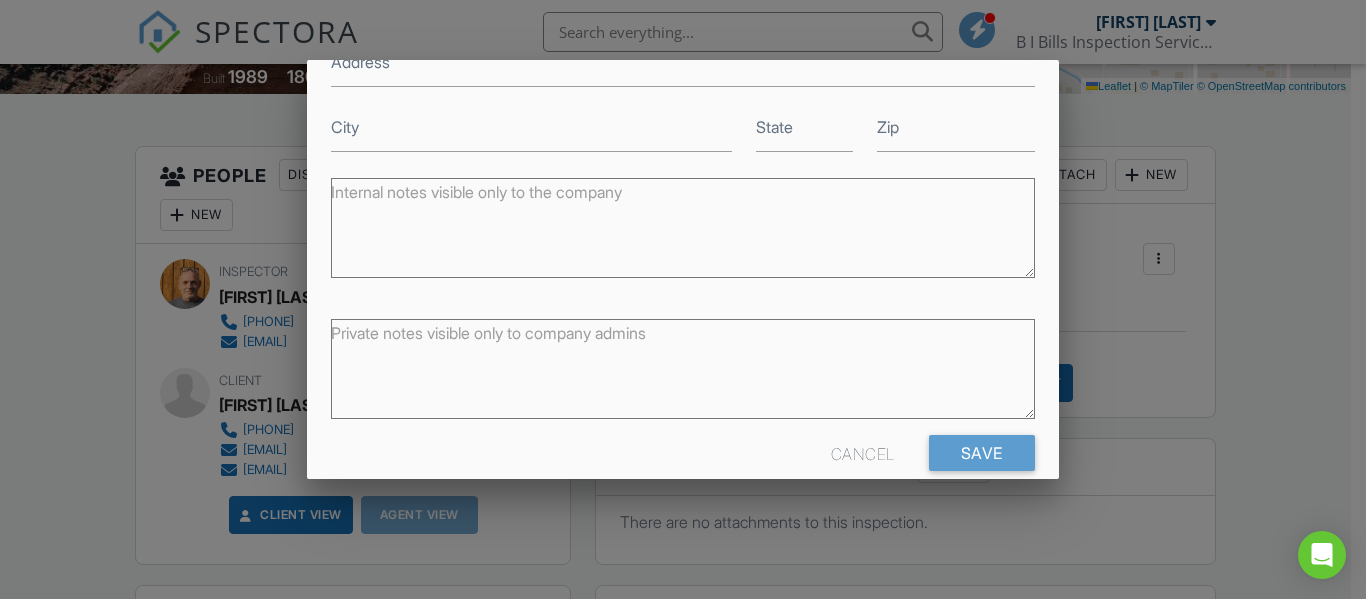 scroll, scrollTop: 430, scrollLeft: 0, axis: vertical 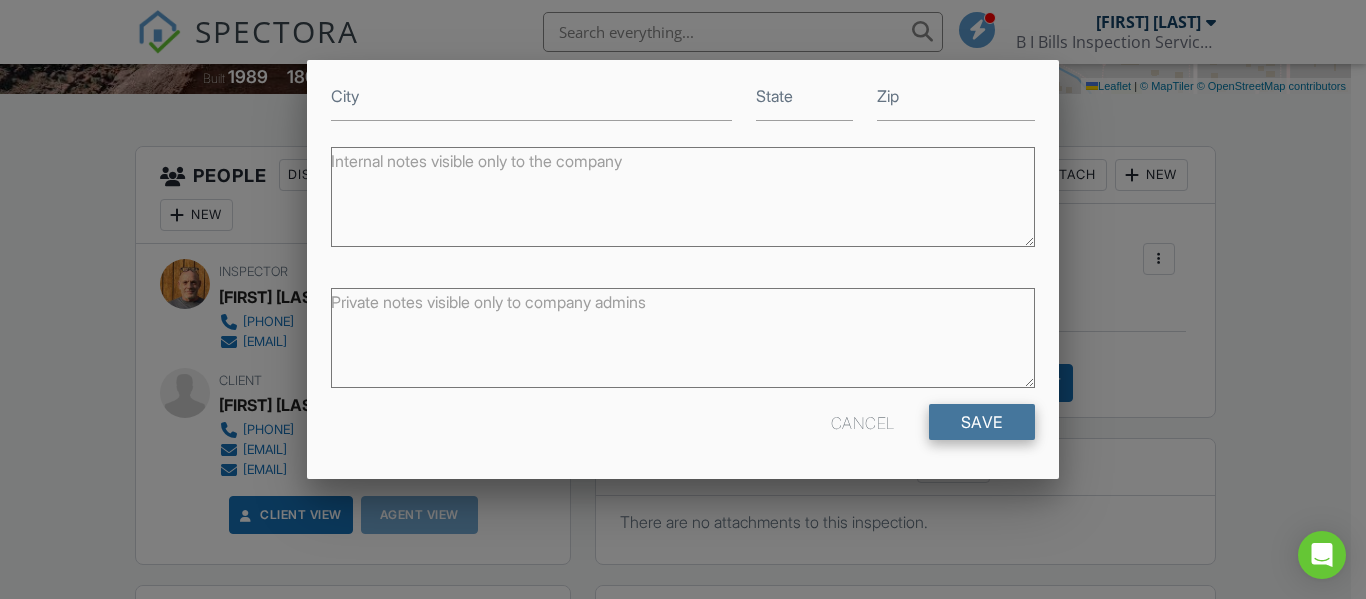 type on "sample" 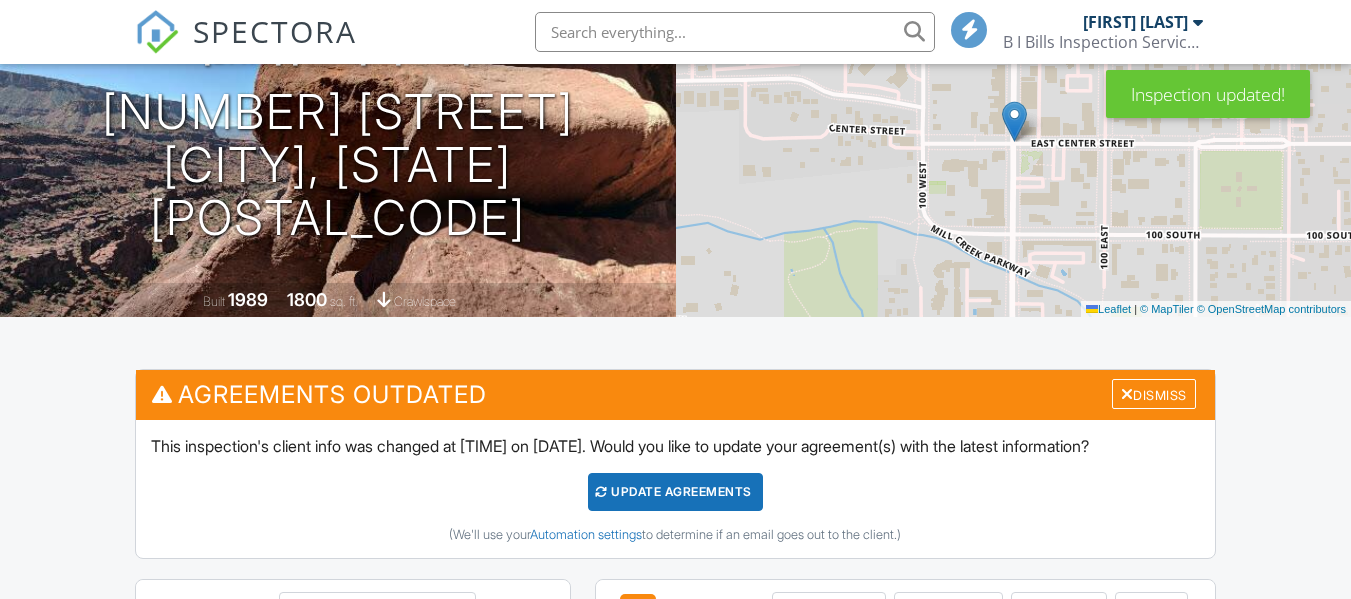 scroll, scrollTop: 240, scrollLeft: 0, axis: vertical 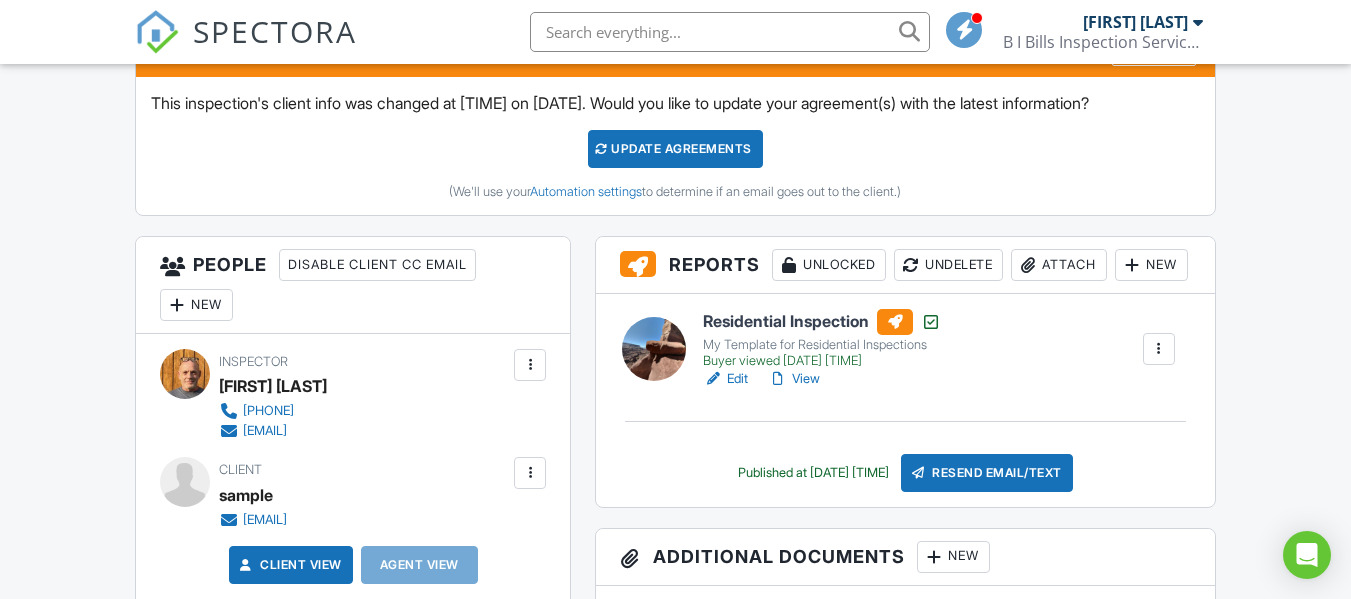 click on "View" at bounding box center [794, 379] 